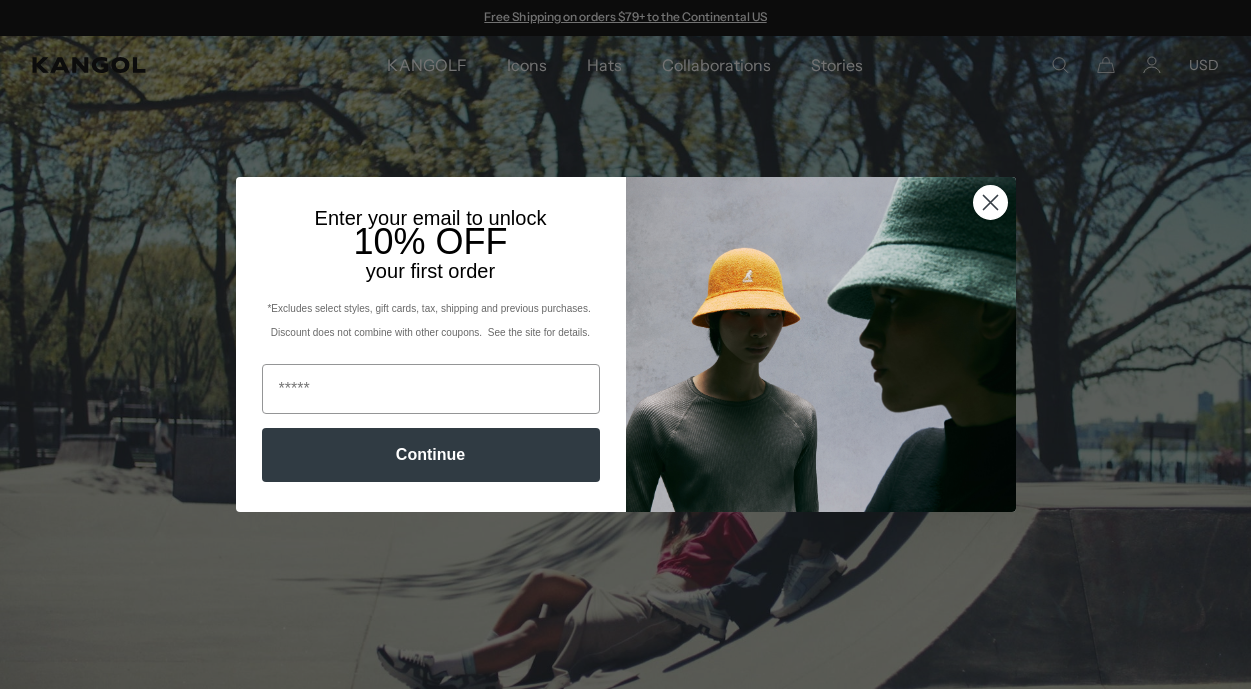 scroll, scrollTop: 0, scrollLeft: 0, axis: both 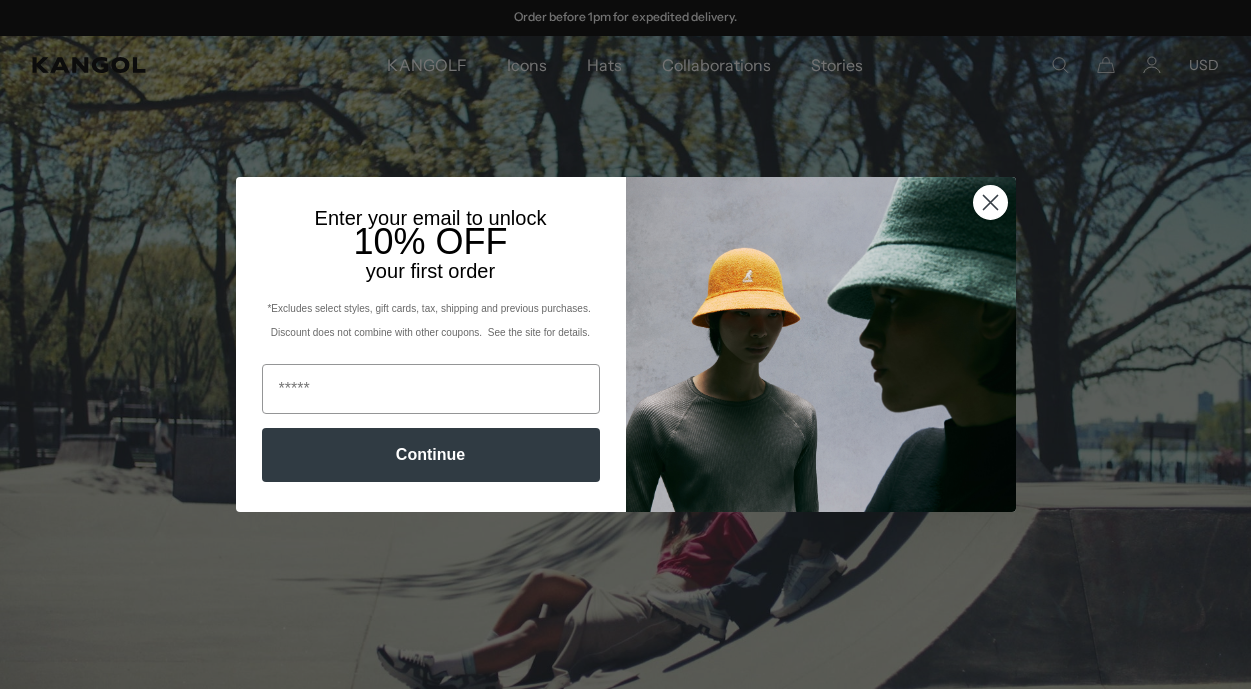 click 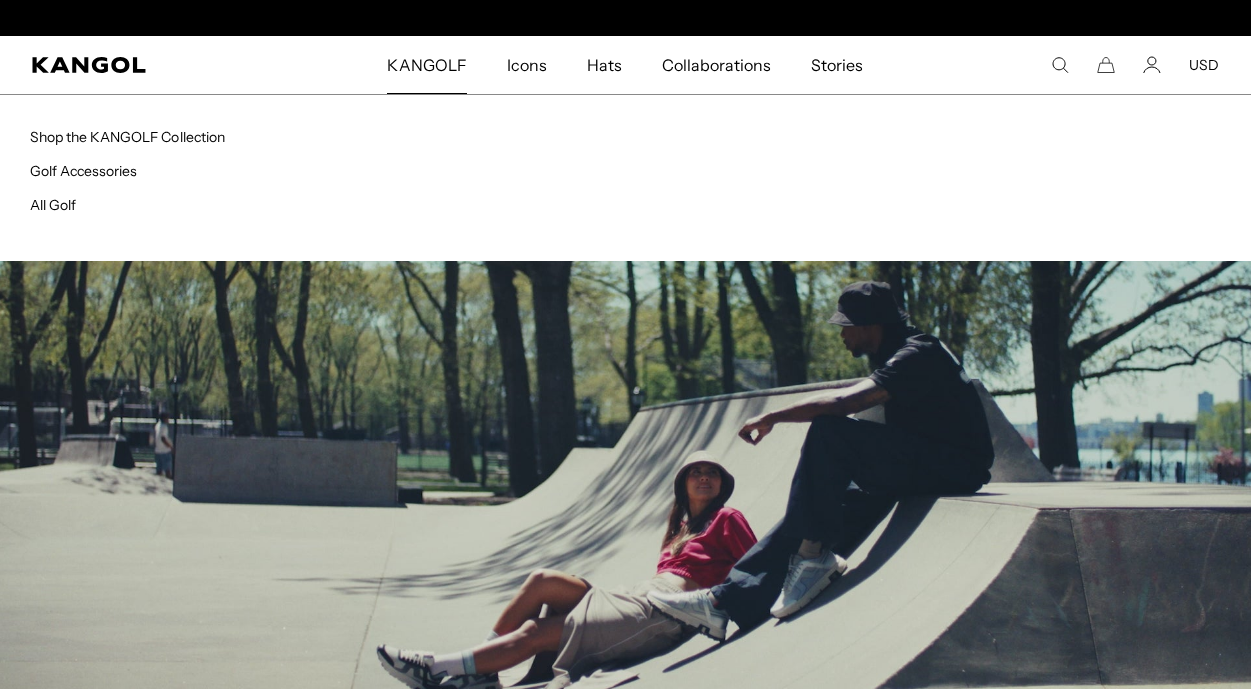 scroll, scrollTop: 0, scrollLeft: 0, axis: both 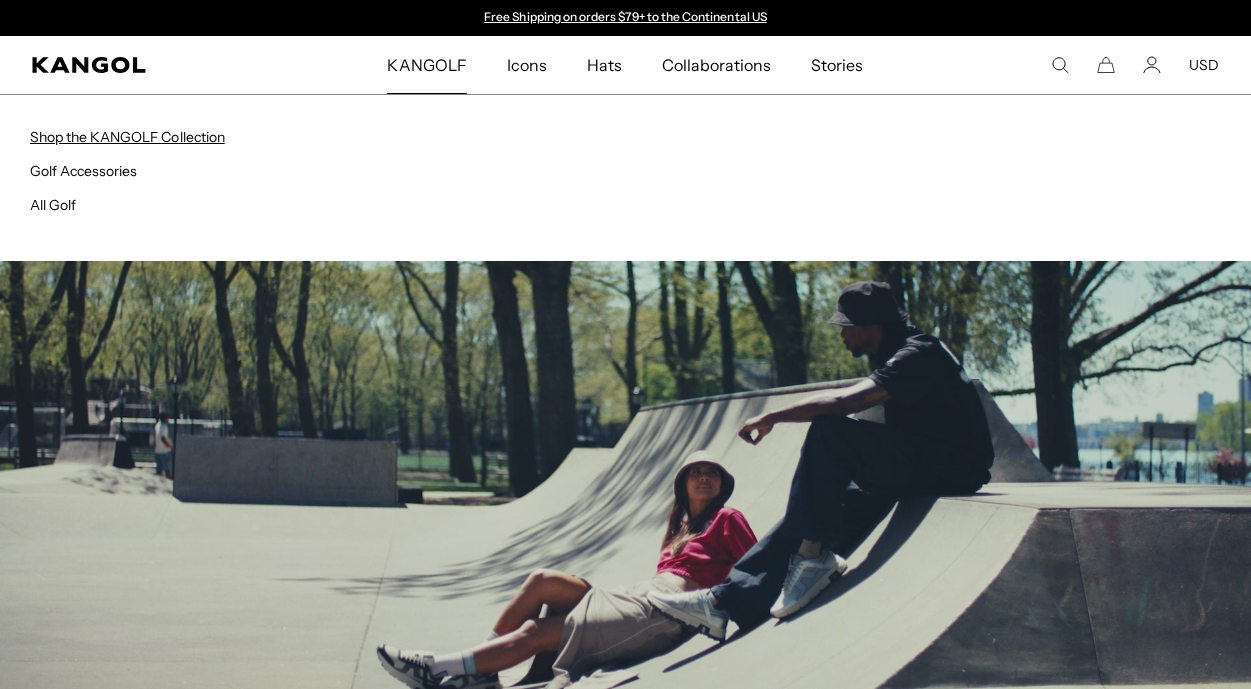 click on "Shop the KANGOLF Collection" at bounding box center [127, 137] 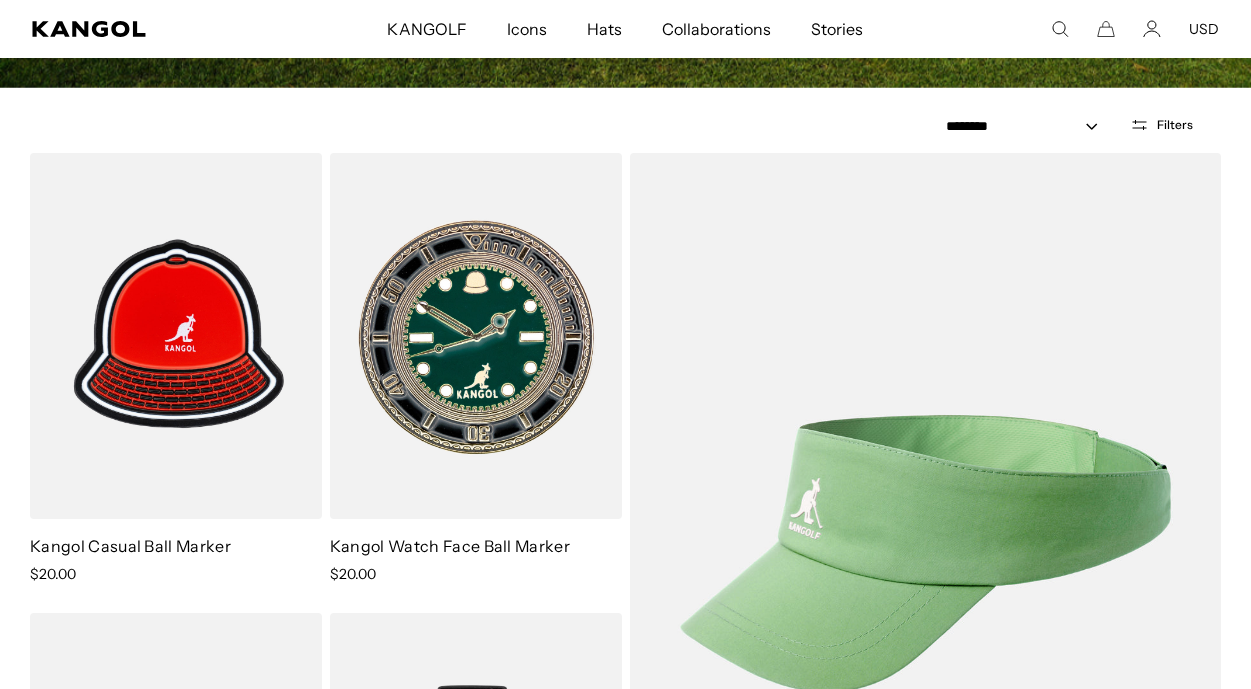 scroll, scrollTop: 937, scrollLeft: 0, axis: vertical 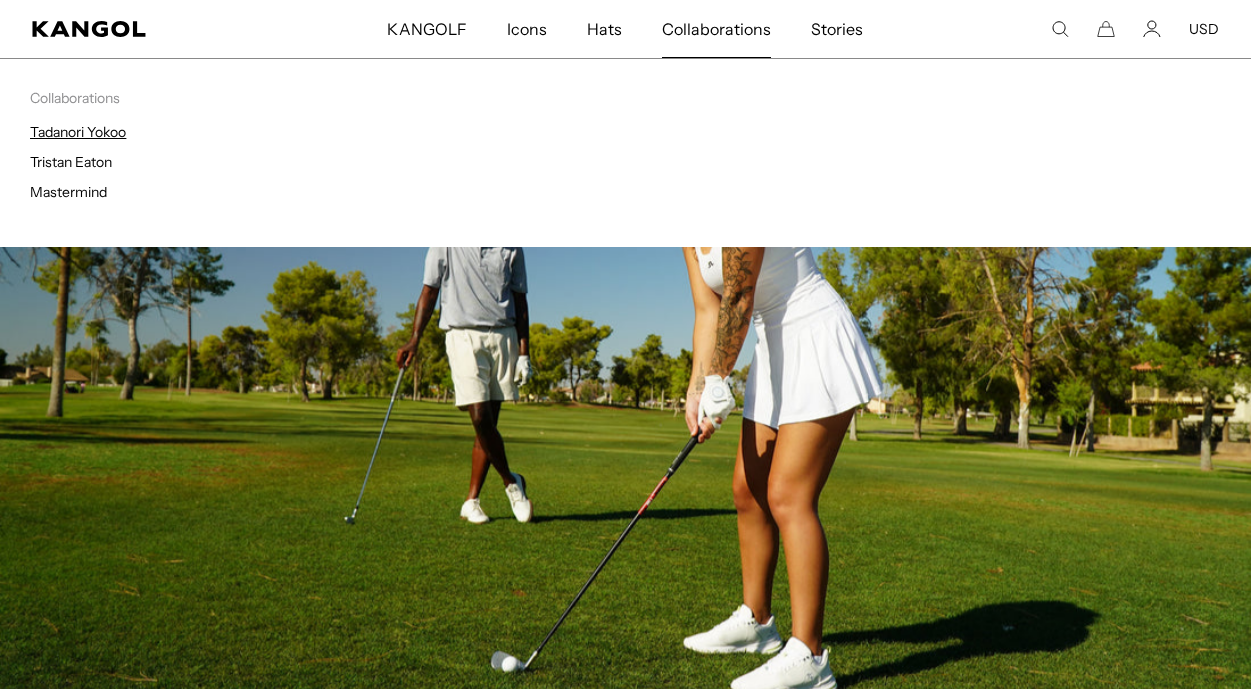 click on "Tadanori Yokoo" at bounding box center (78, 132) 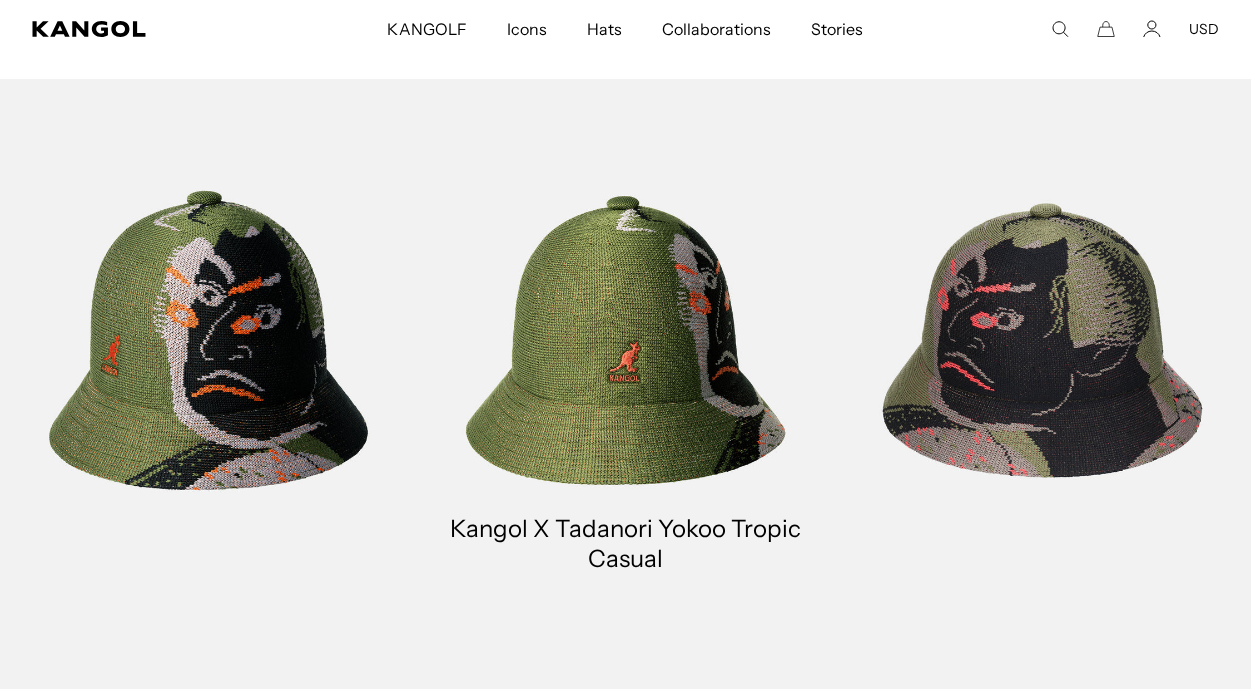 scroll, scrollTop: 1562, scrollLeft: 0, axis: vertical 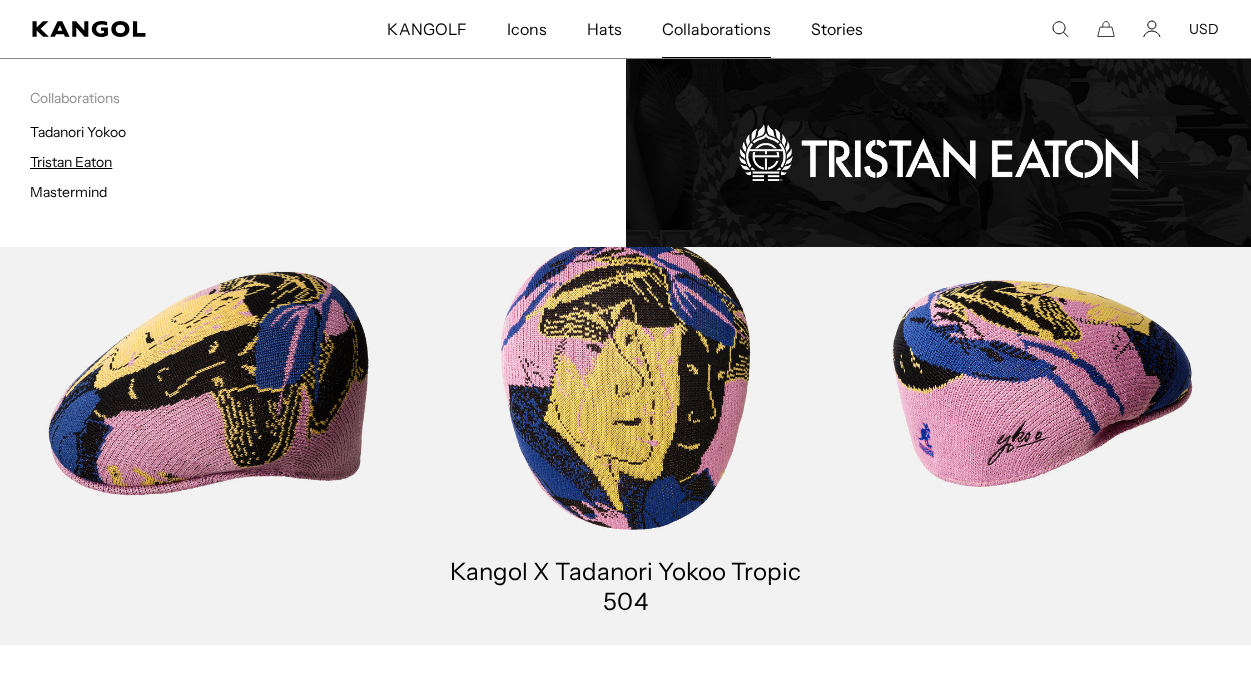 click on "Tristan Eaton" at bounding box center [71, 162] 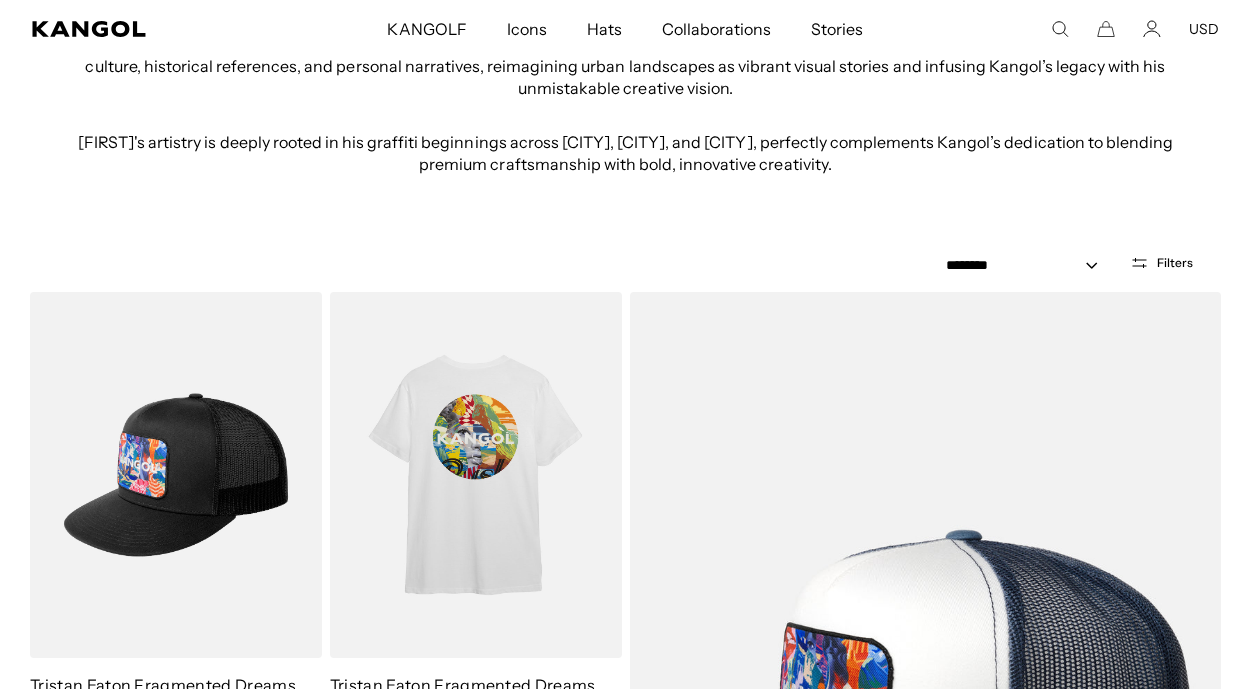scroll, scrollTop: 1344, scrollLeft: 0, axis: vertical 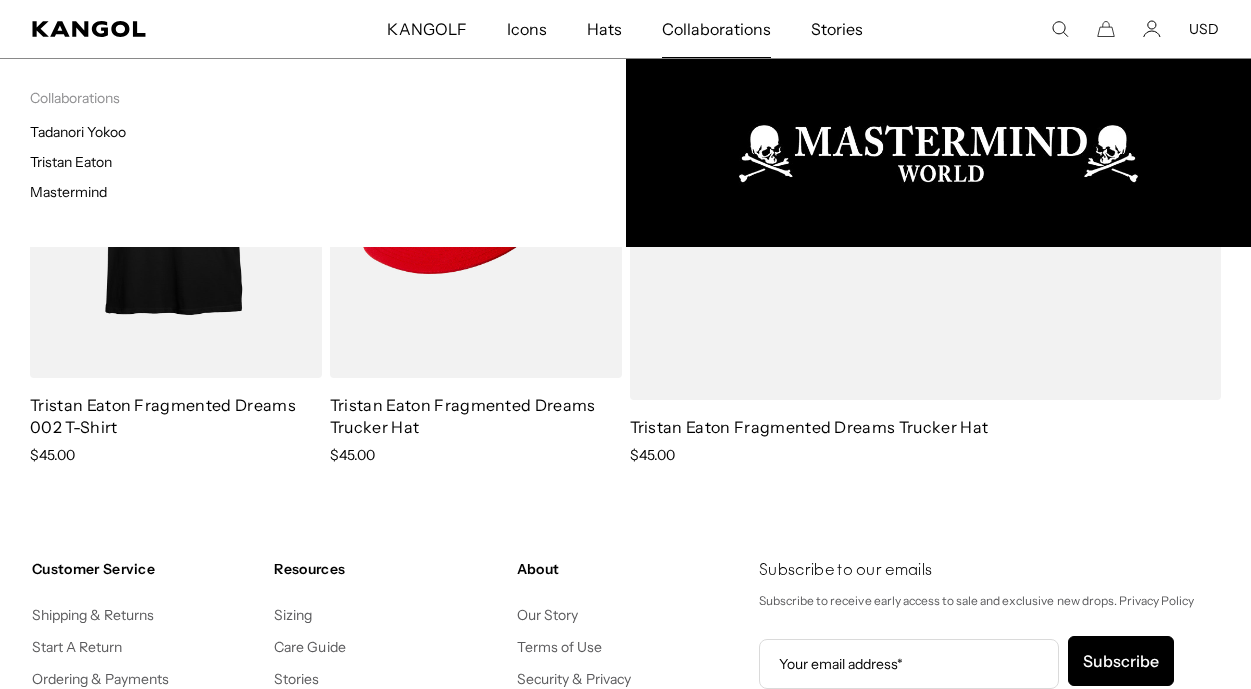 click on "Mastermind" at bounding box center (328, 192) 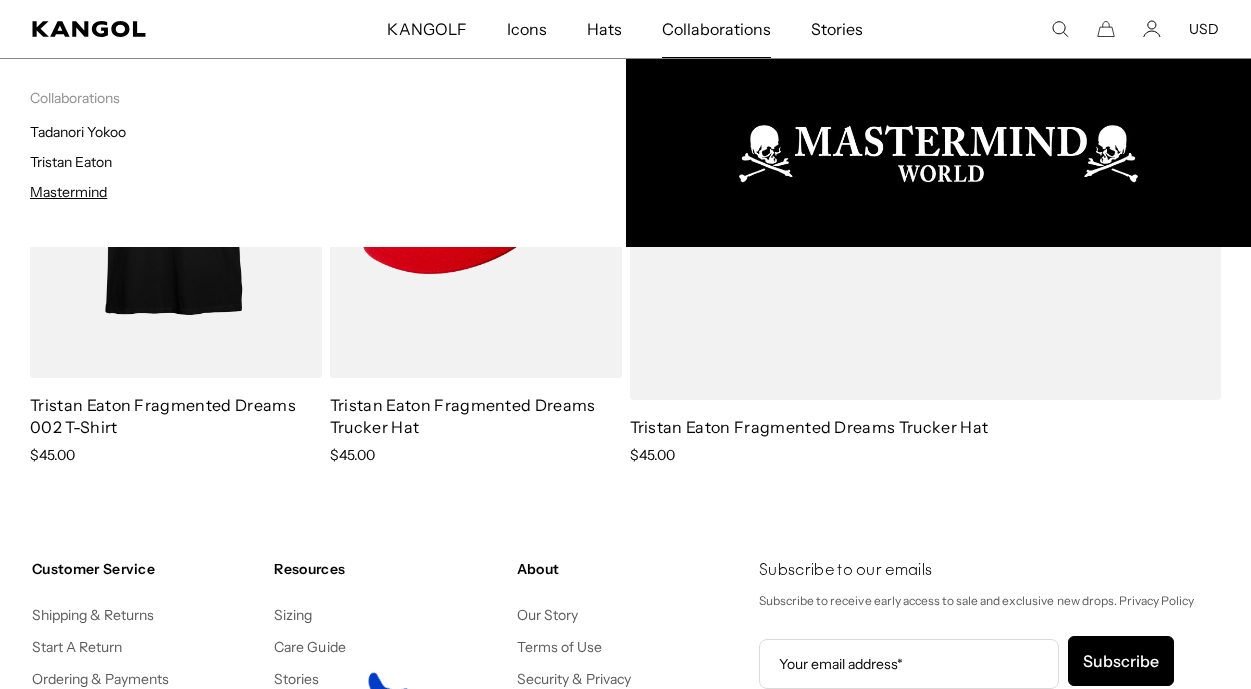 click on "Mastermind" at bounding box center (68, 192) 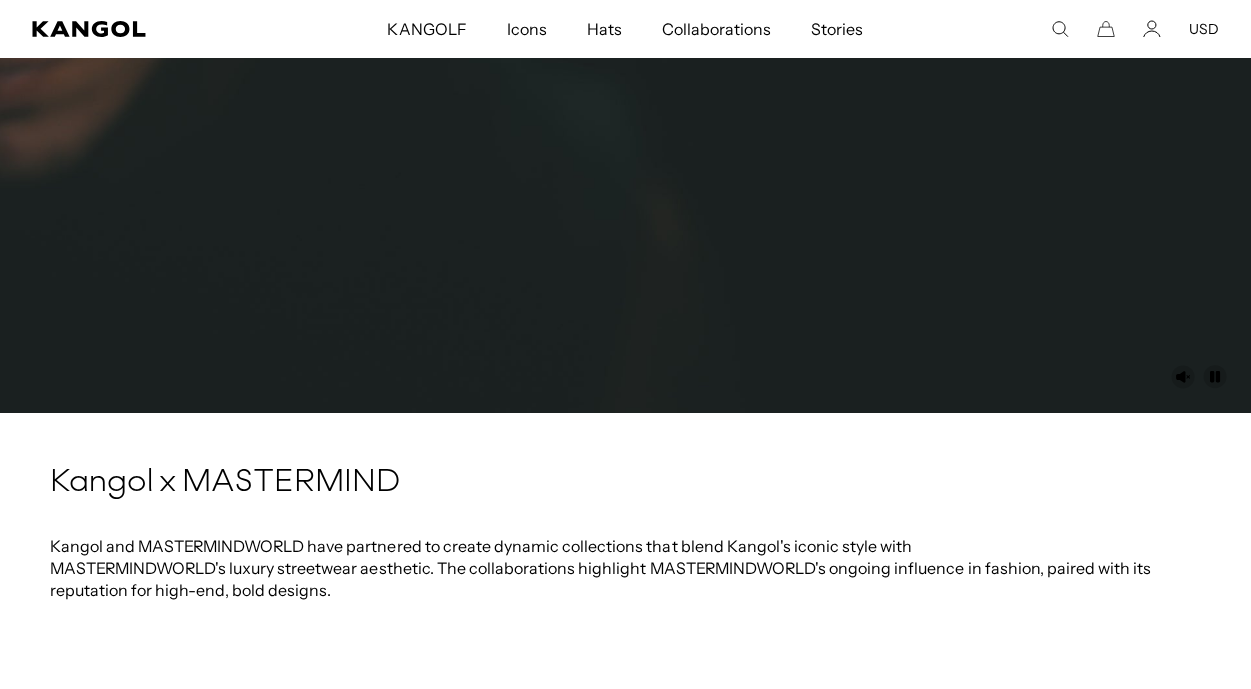 scroll, scrollTop: 799, scrollLeft: 0, axis: vertical 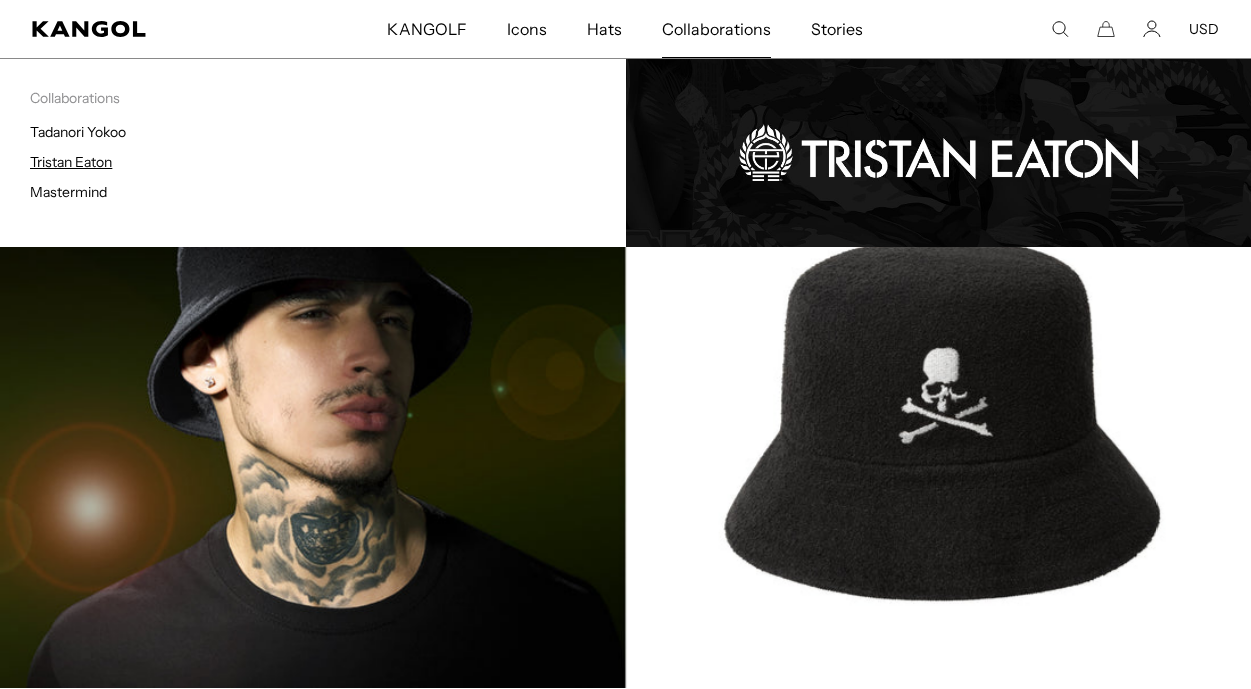 click on "Tristan Eaton" at bounding box center (71, 162) 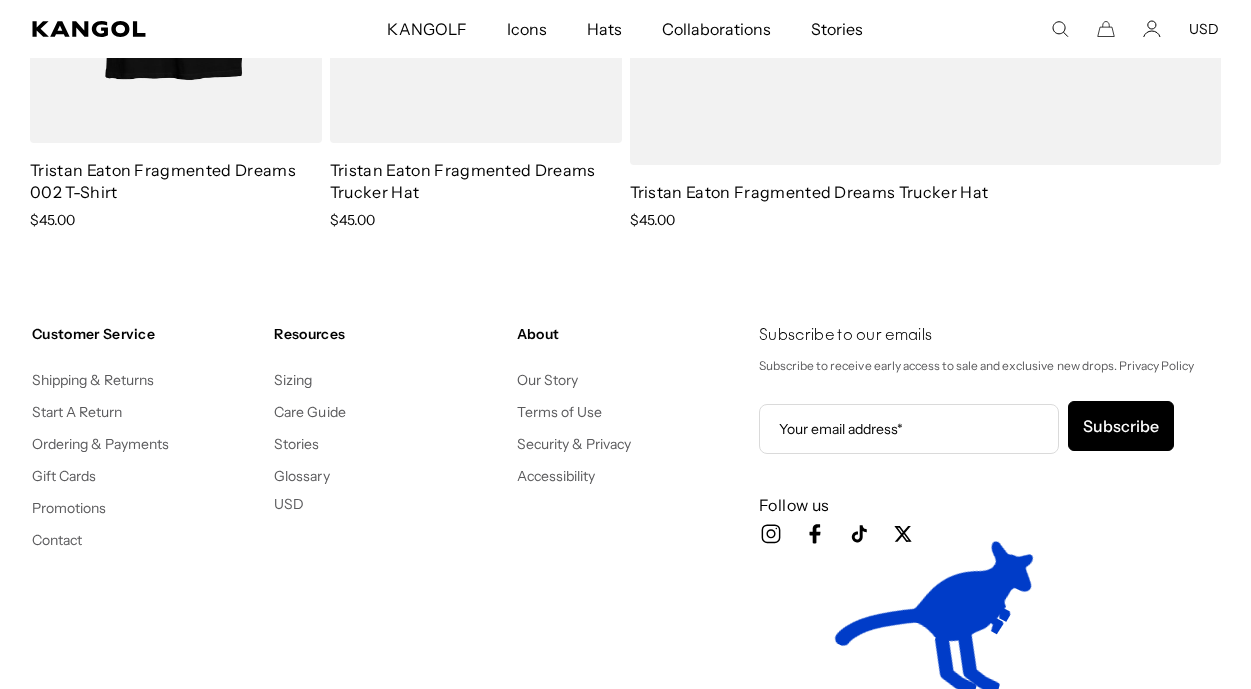 scroll, scrollTop: 2163, scrollLeft: 0, axis: vertical 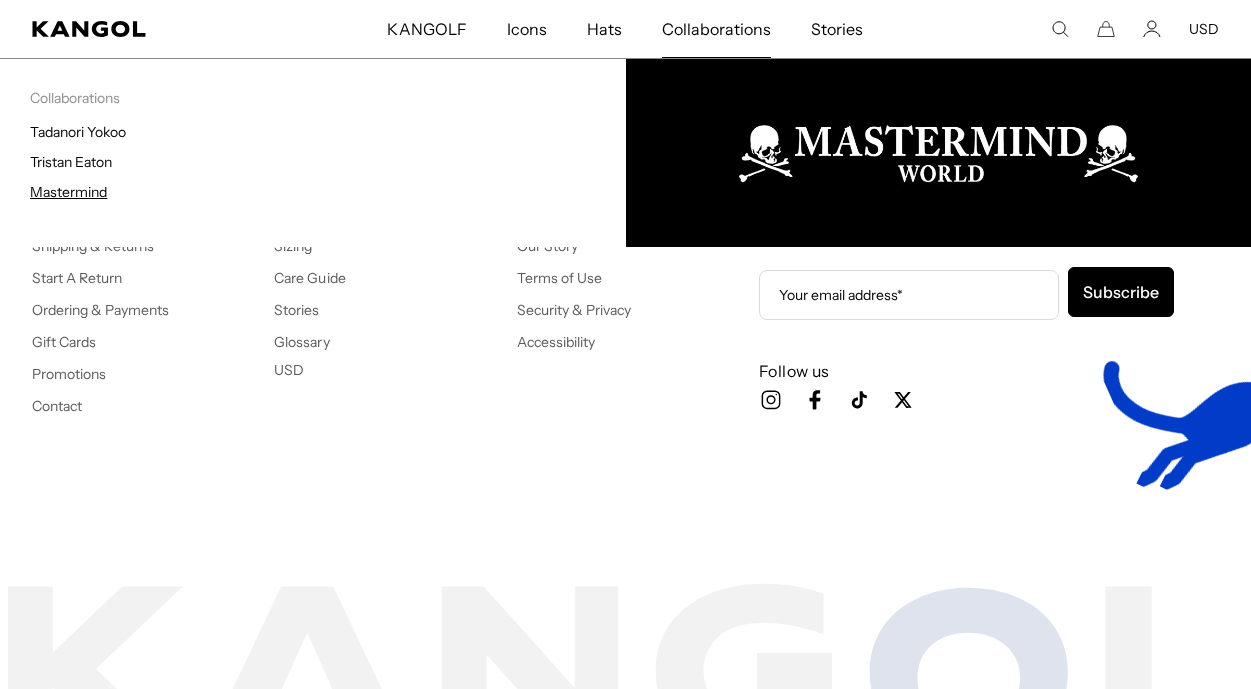 click on "Mastermind" at bounding box center [68, 192] 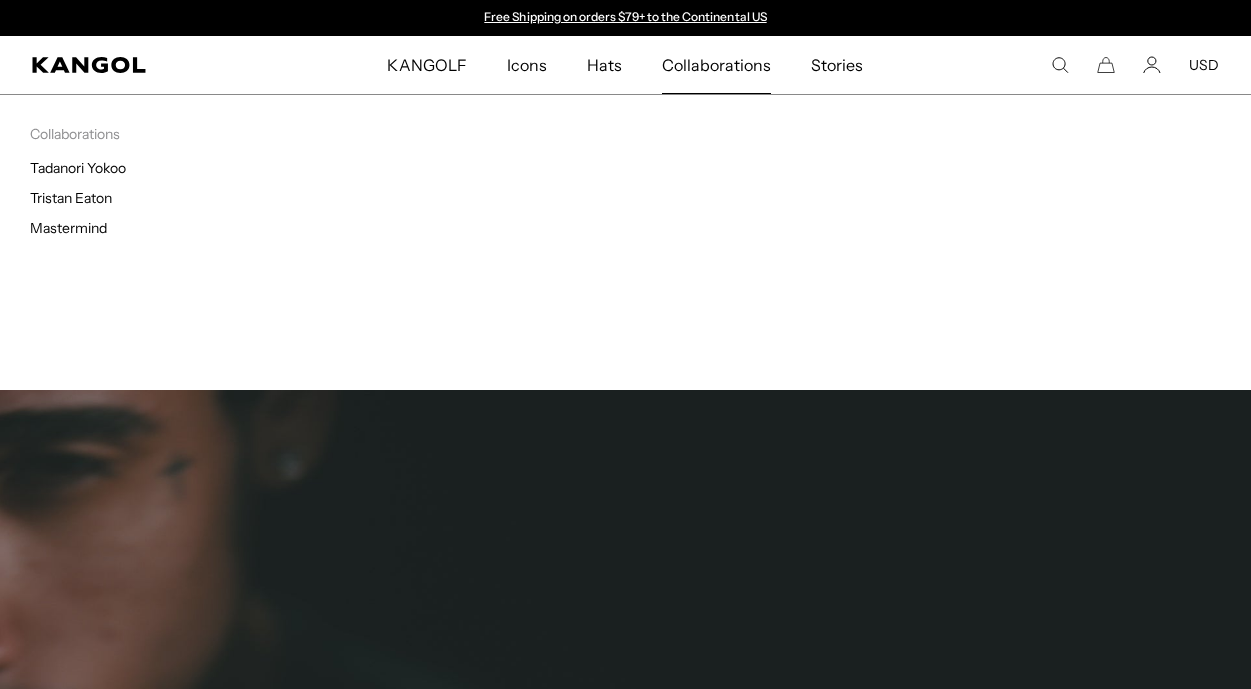scroll, scrollTop: 0, scrollLeft: 0, axis: both 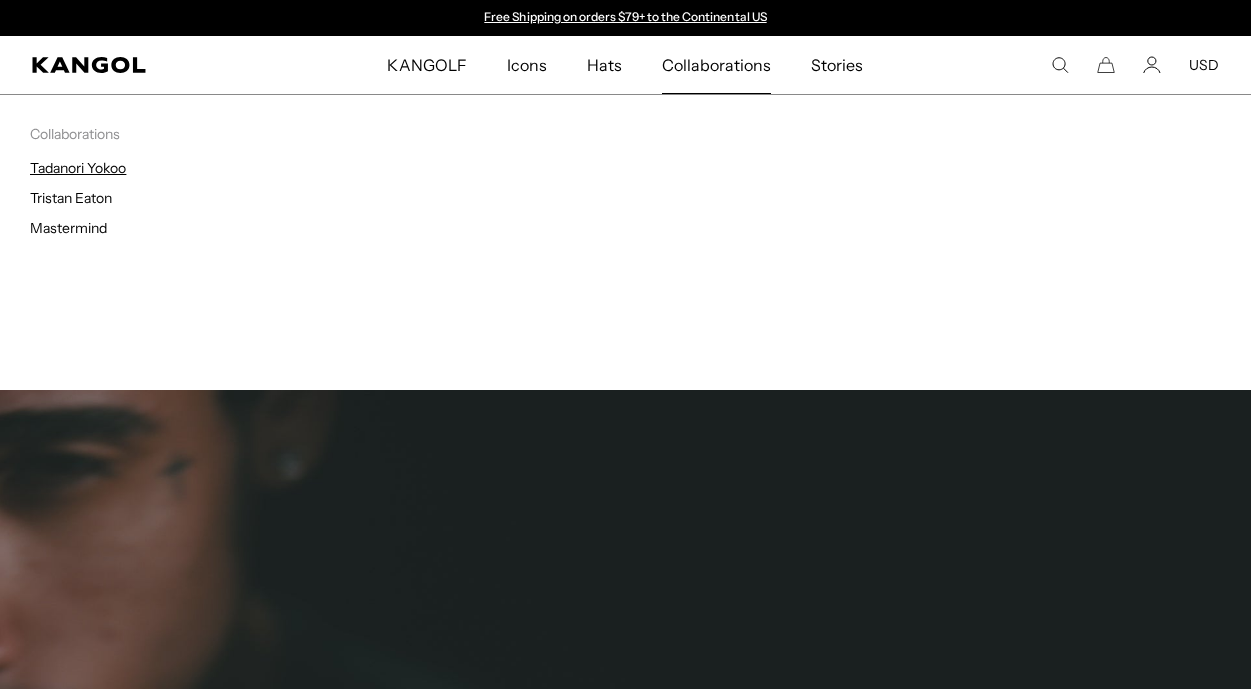 click on "Tadanori Yokoo" at bounding box center (78, 168) 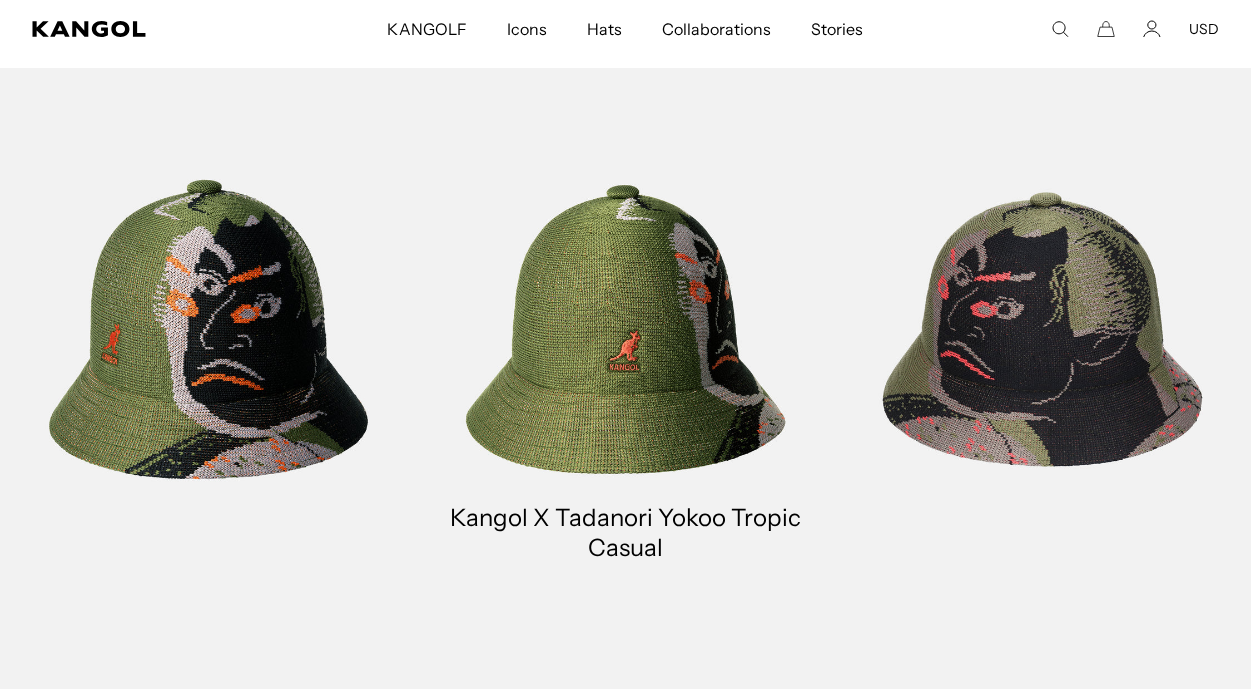 scroll, scrollTop: 1594, scrollLeft: 0, axis: vertical 